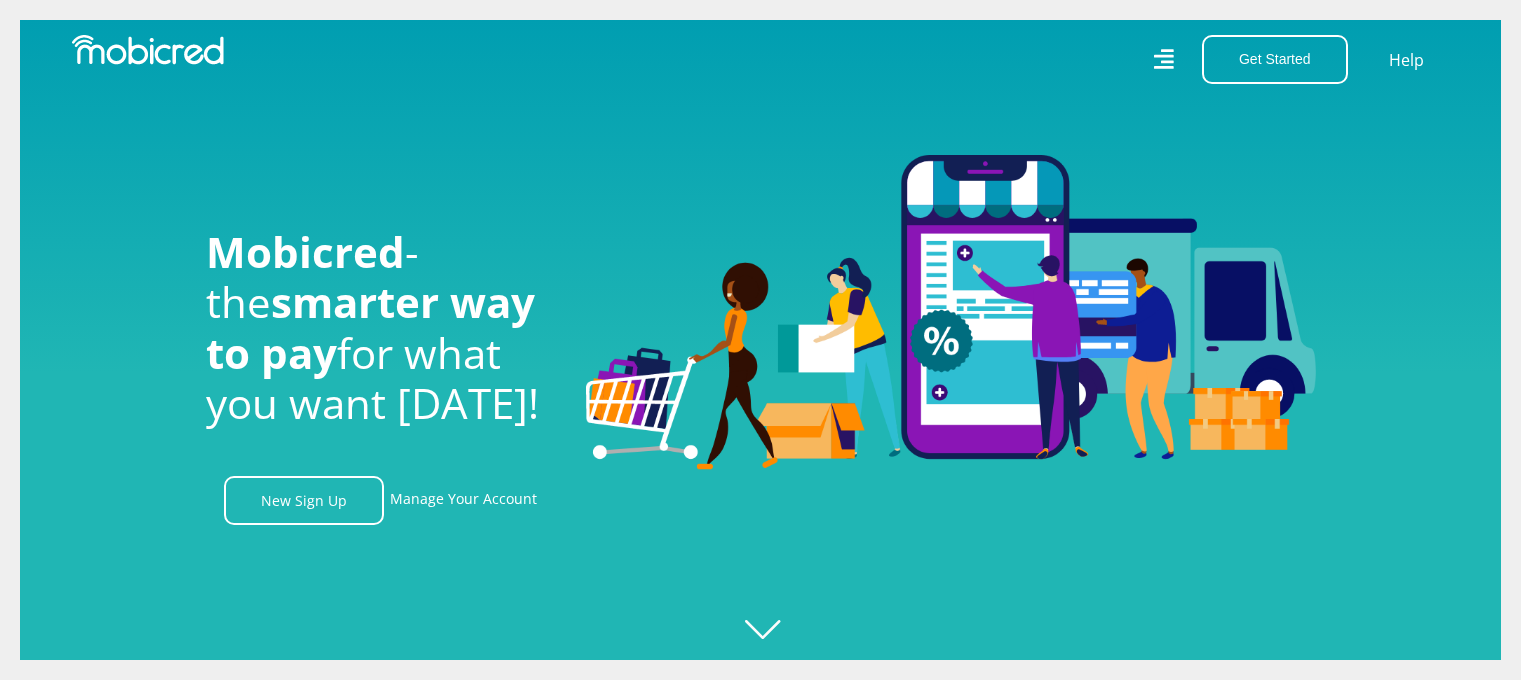 scroll, scrollTop: 0, scrollLeft: 0, axis: both 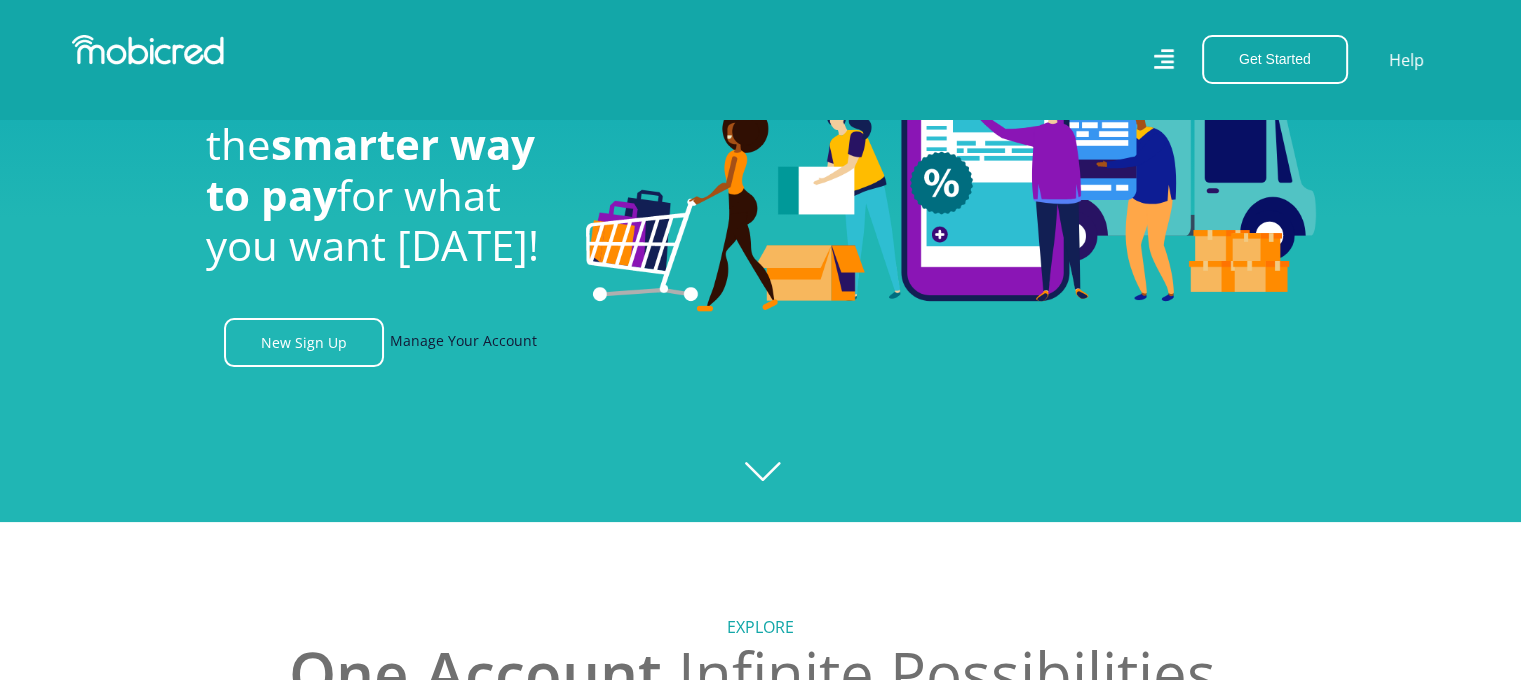 click on "Manage Your Account" at bounding box center (463, 342) 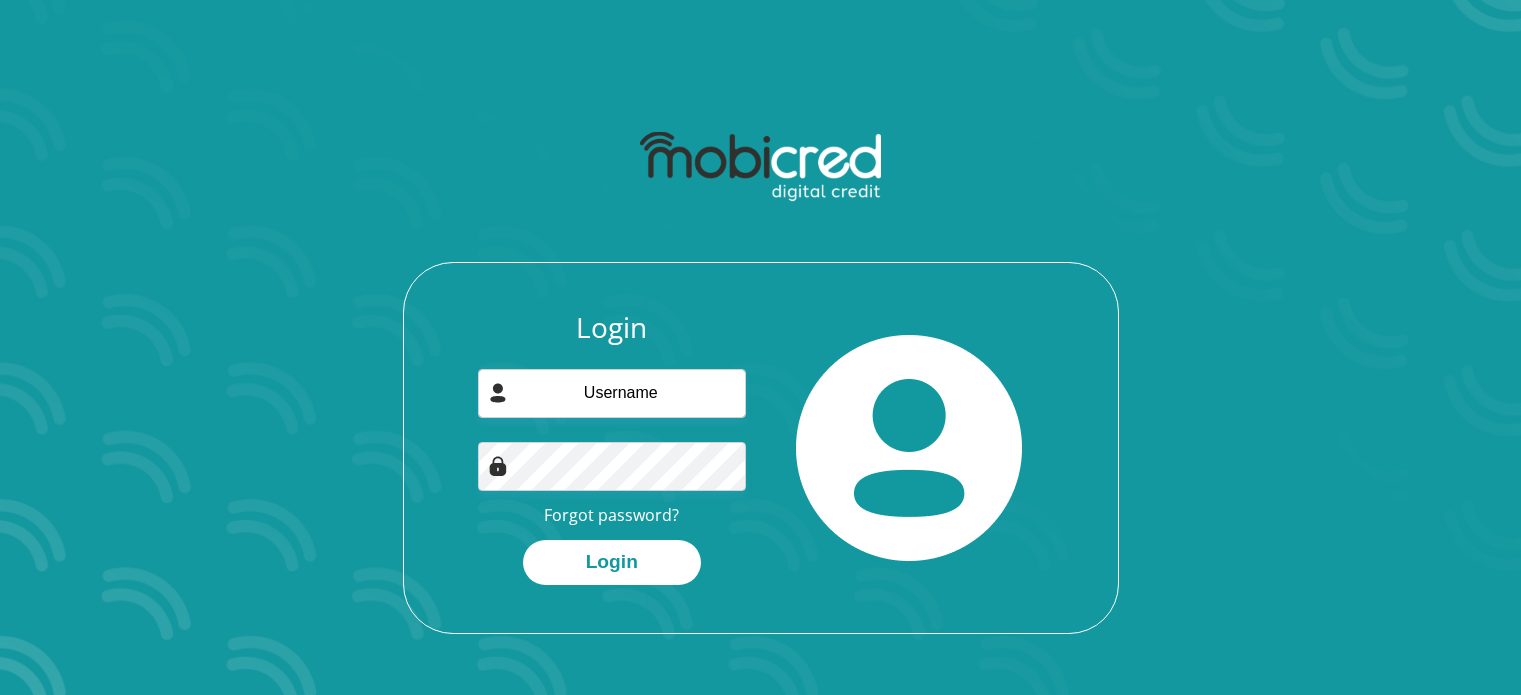scroll, scrollTop: 0, scrollLeft: 0, axis: both 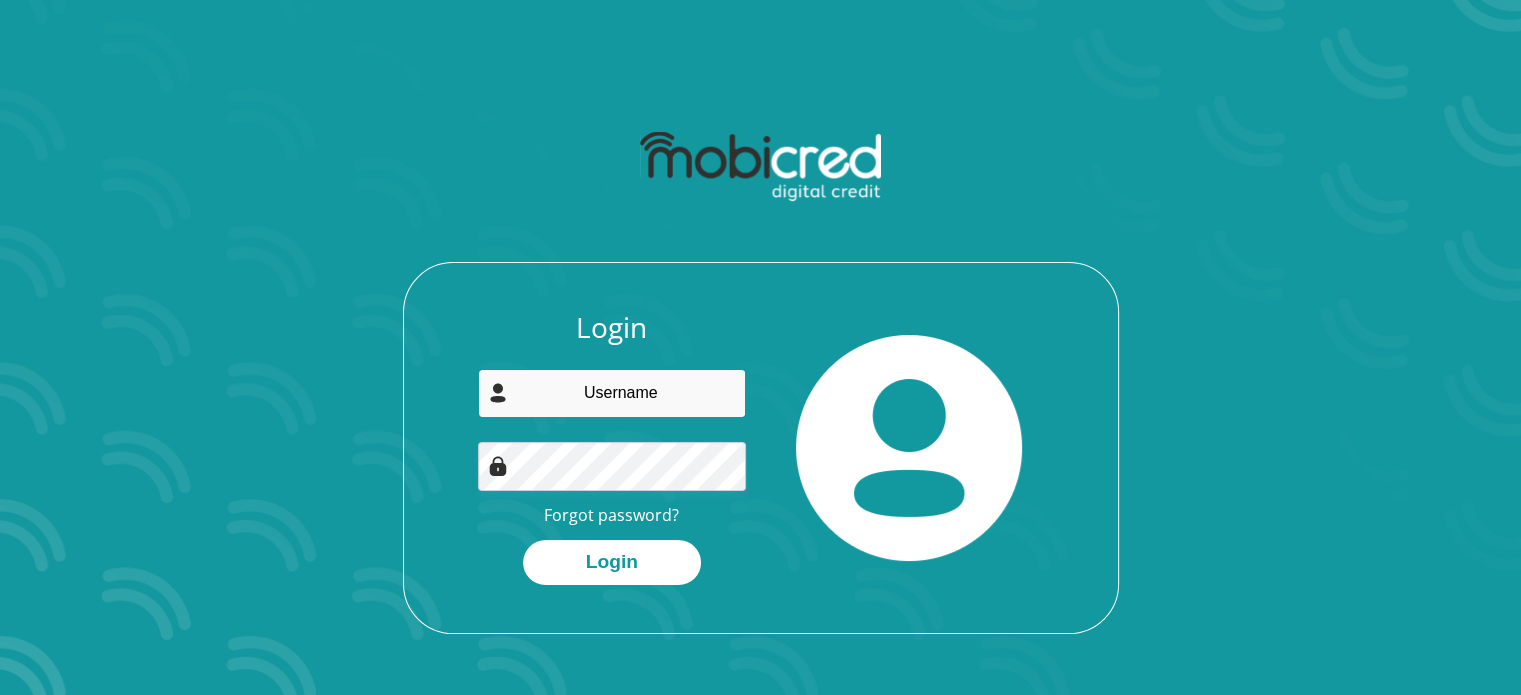 click at bounding box center (612, 393) 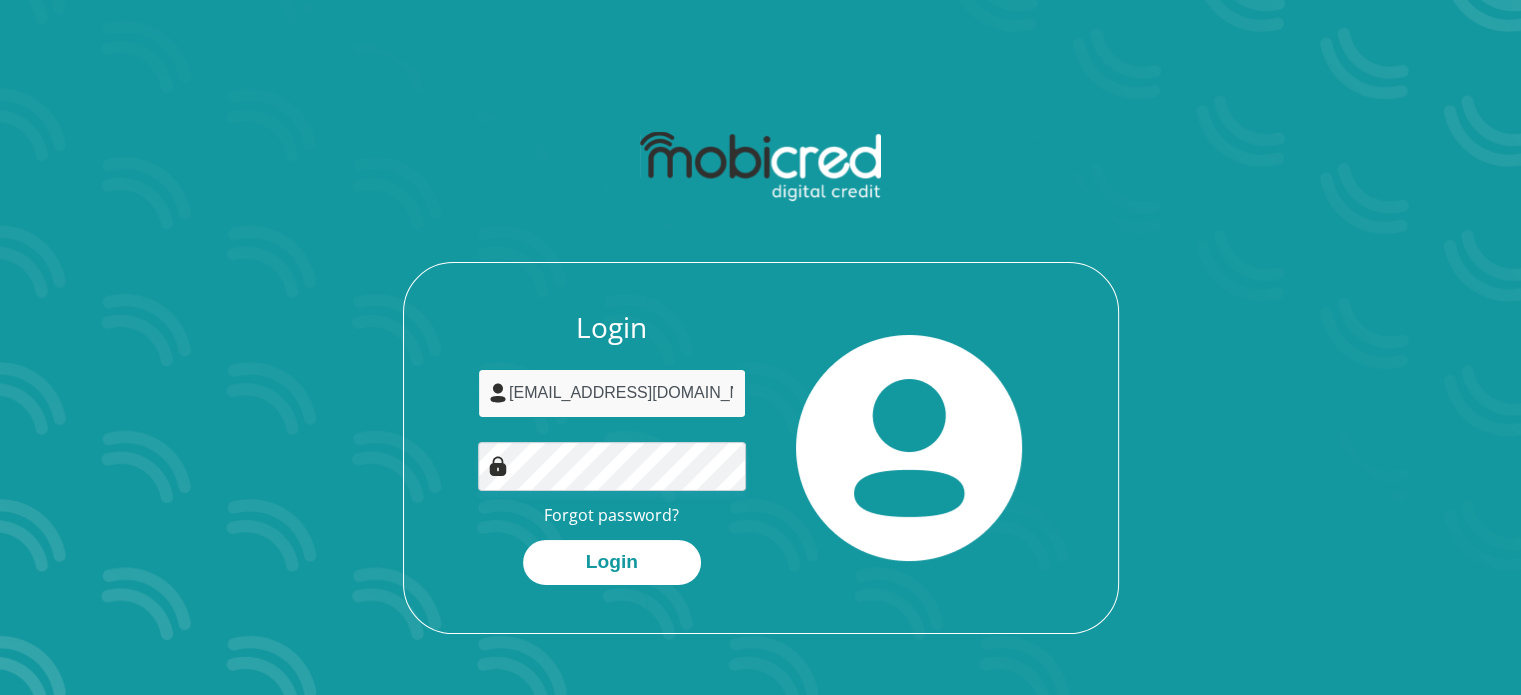 type on "manueltiaufra18@gmail.com" 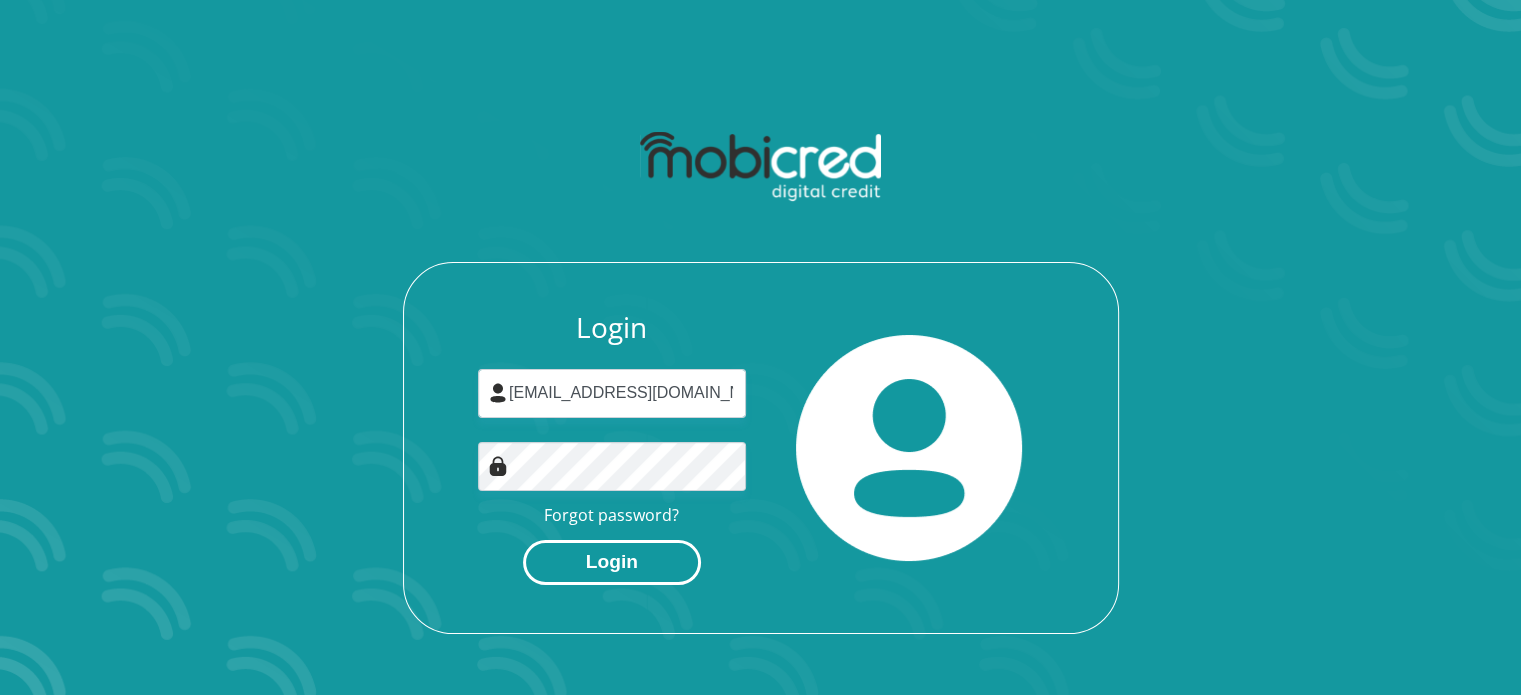 click on "Login" at bounding box center [612, 562] 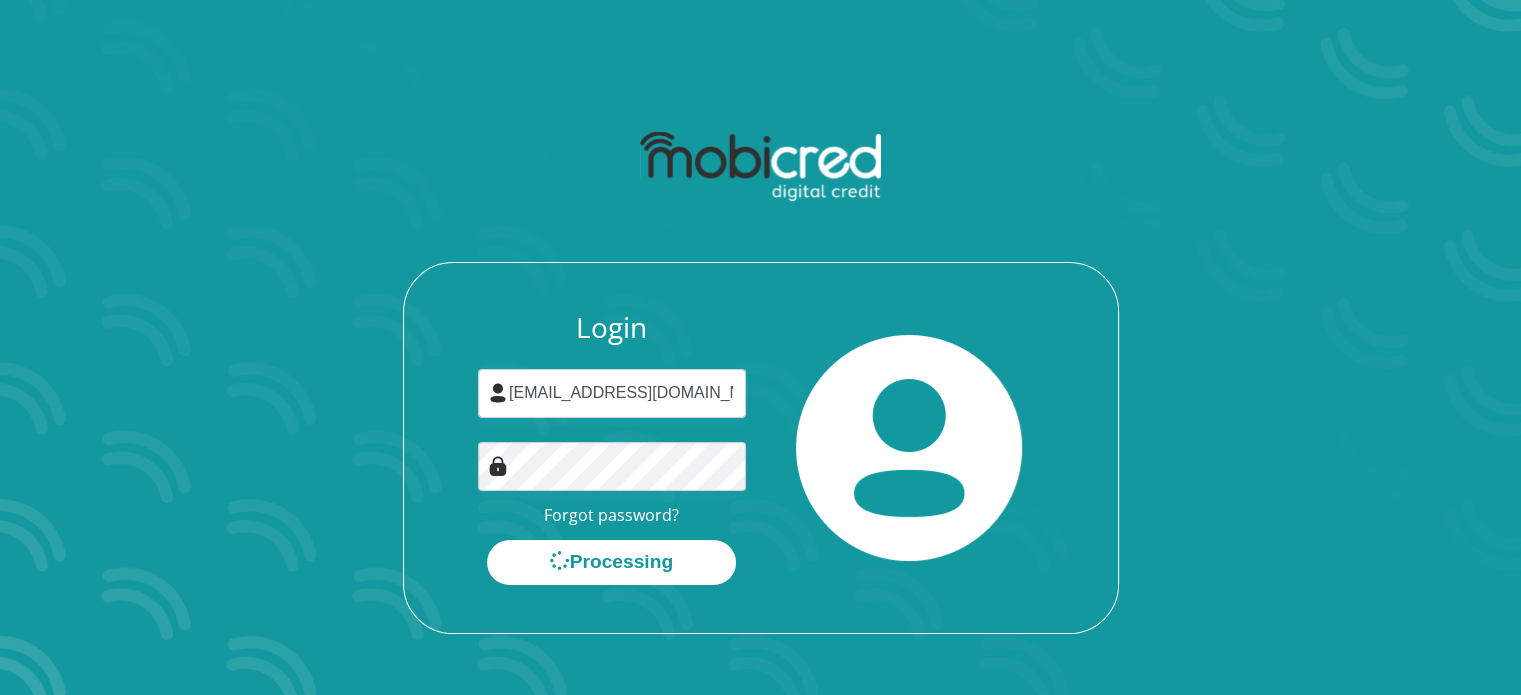 scroll, scrollTop: 0, scrollLeft: 0, axis: both 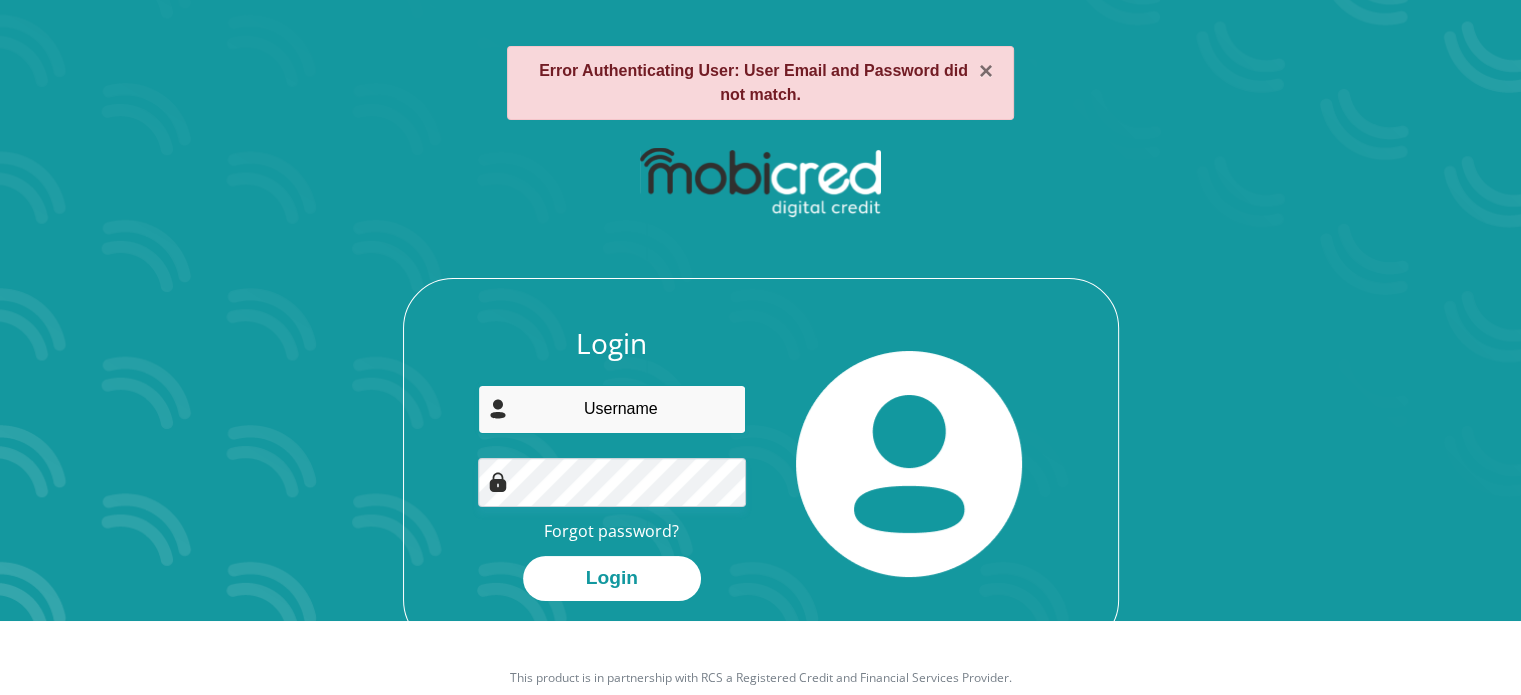 click at bounding box center (612, 409) 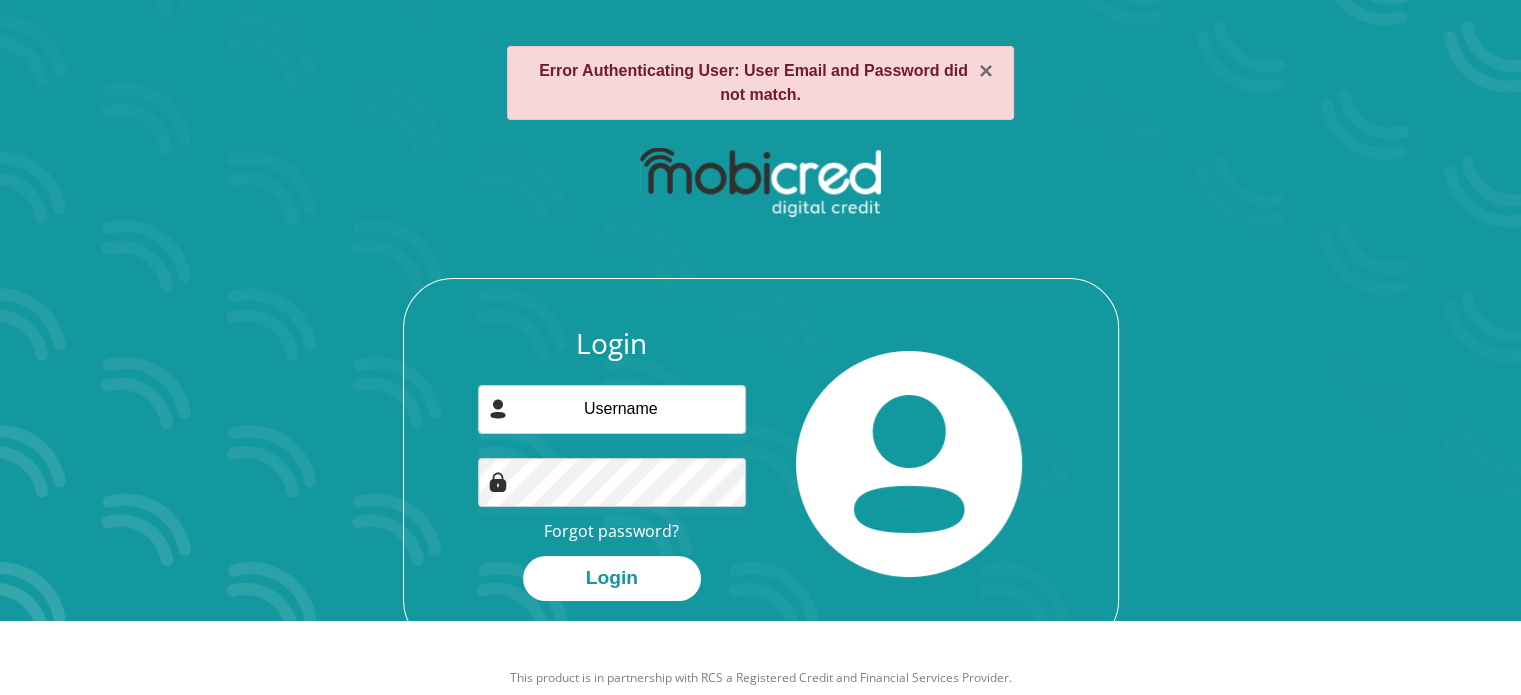 click on "×
Error Authenticating User: User Email and Password did not match.
Login
Forgot password?
Login" at bounding box center [760, 273] 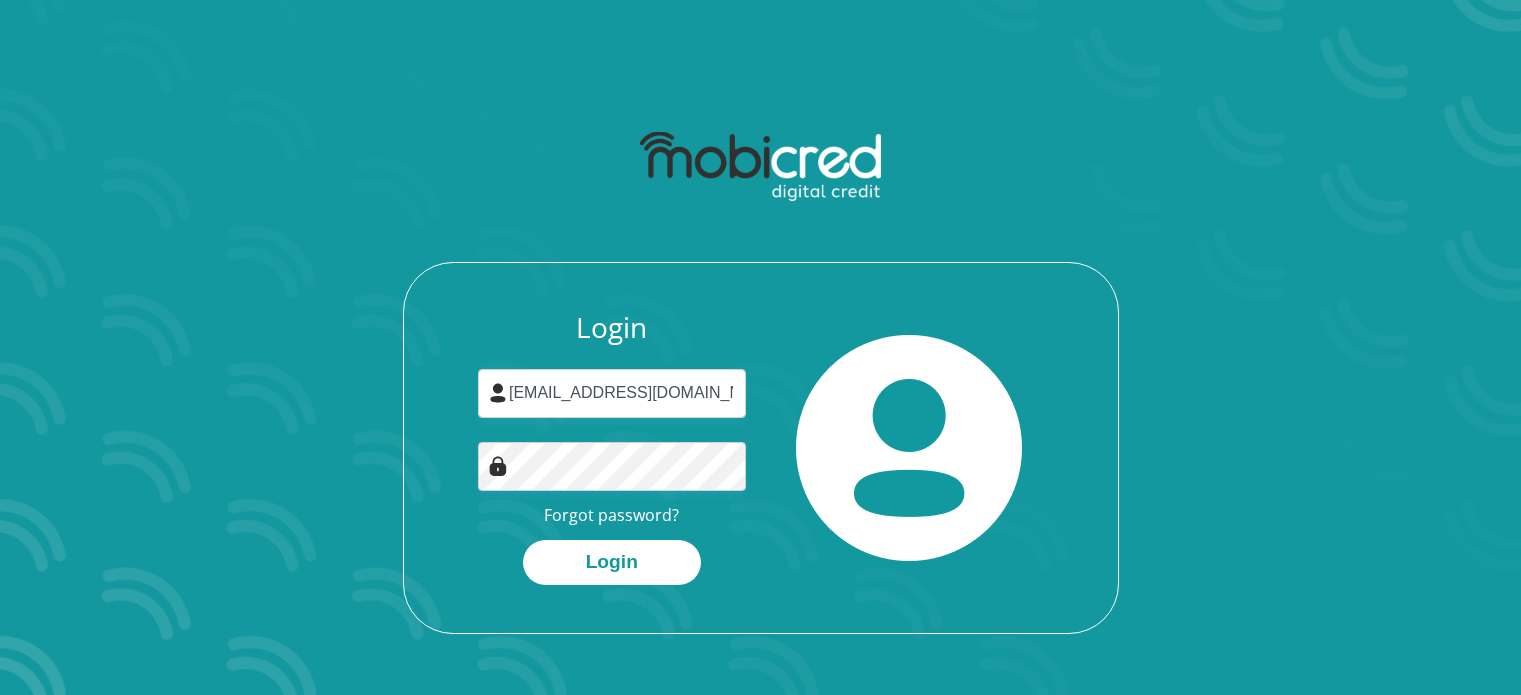 scroll, scrollTop: 0, scrollLeft: 0, axis: both 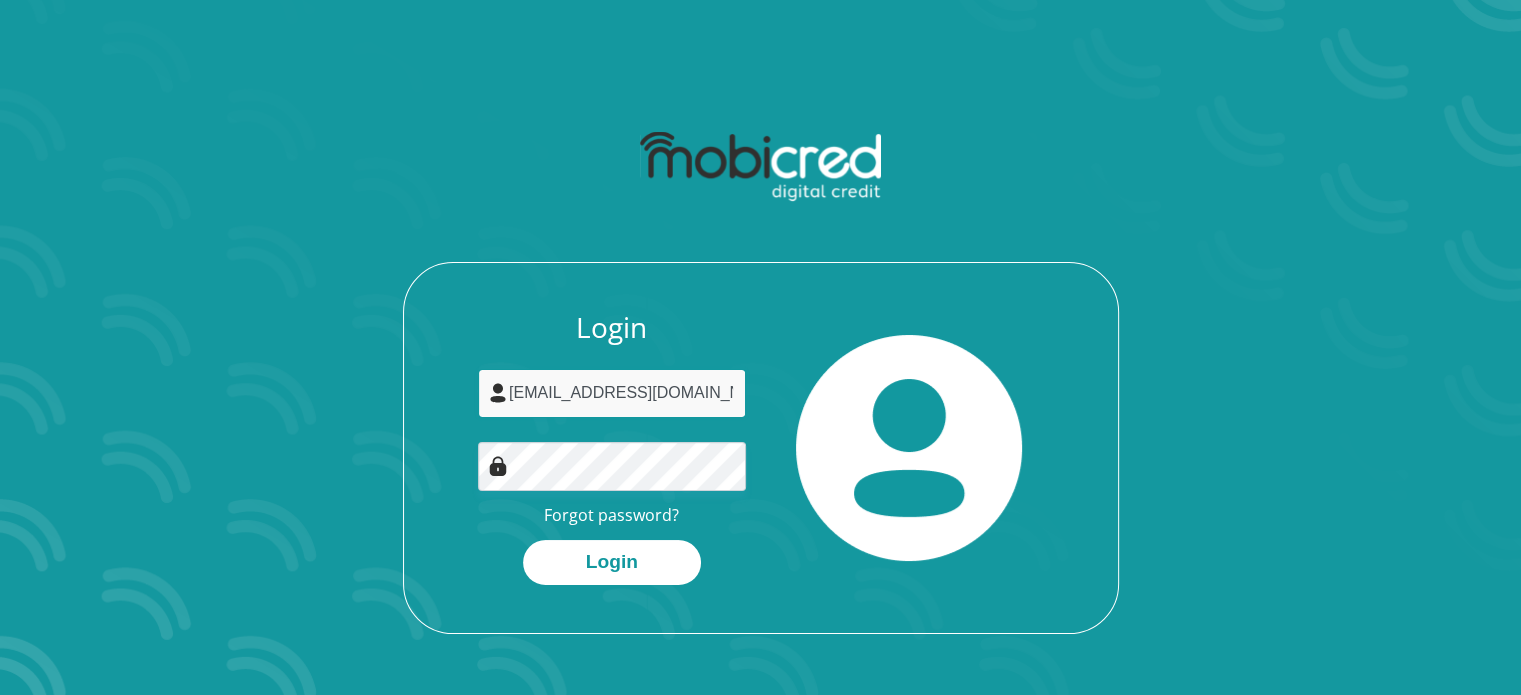 drag, startPoint x: 729, startPoint y: 397, endPoint x: 312, endPoint y: 387, distance: 417.11987 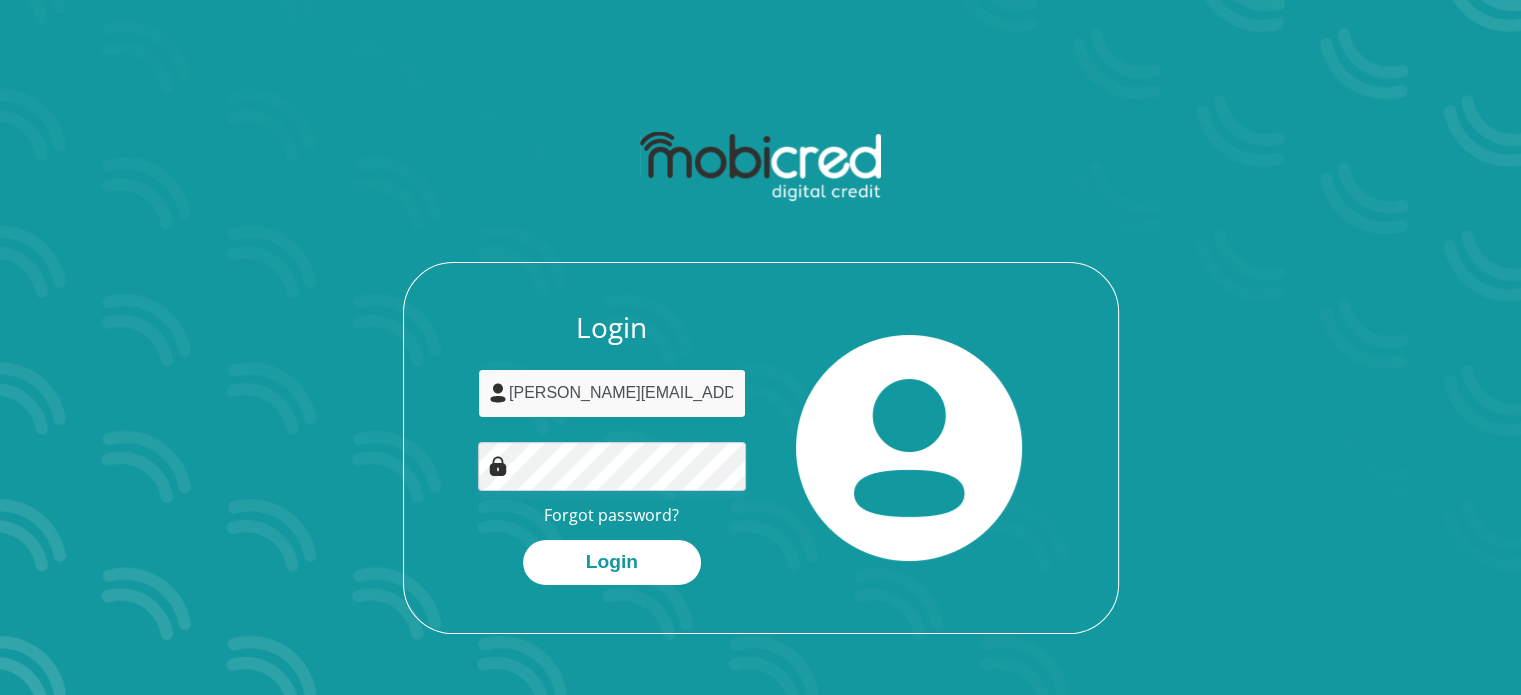 type on "manuel.josephine1@gmail.com" 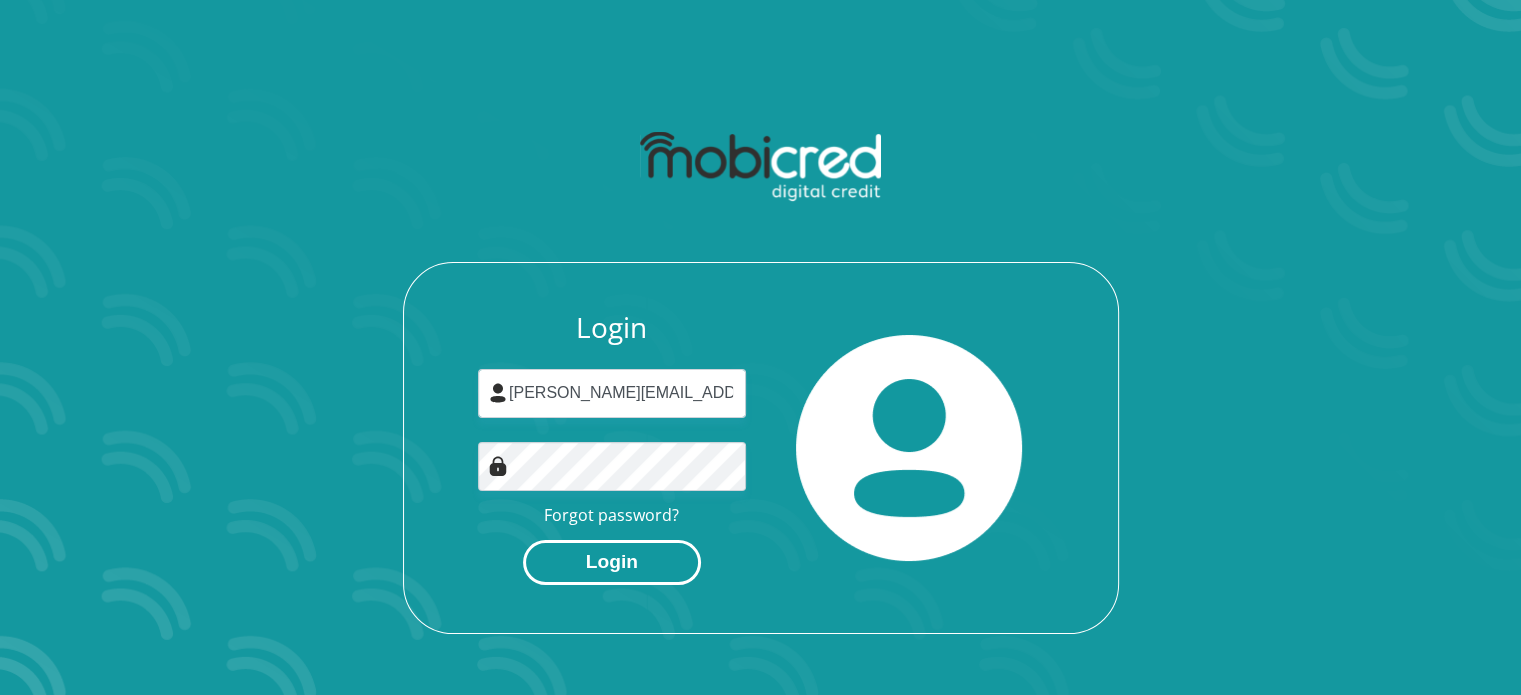 click on "Login" at bounding box center (612, 562) 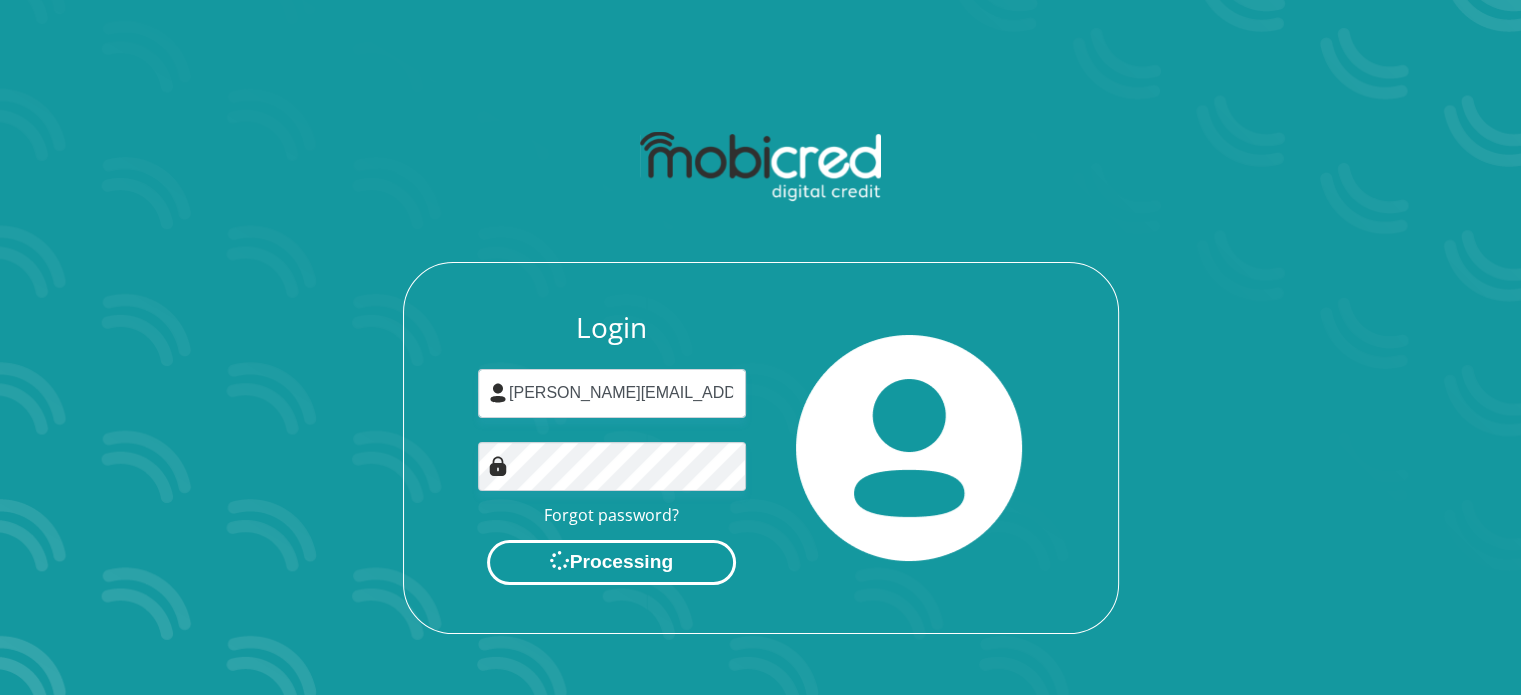 scroll, scrollTop: 0, scrollLeft: 0, axis: both 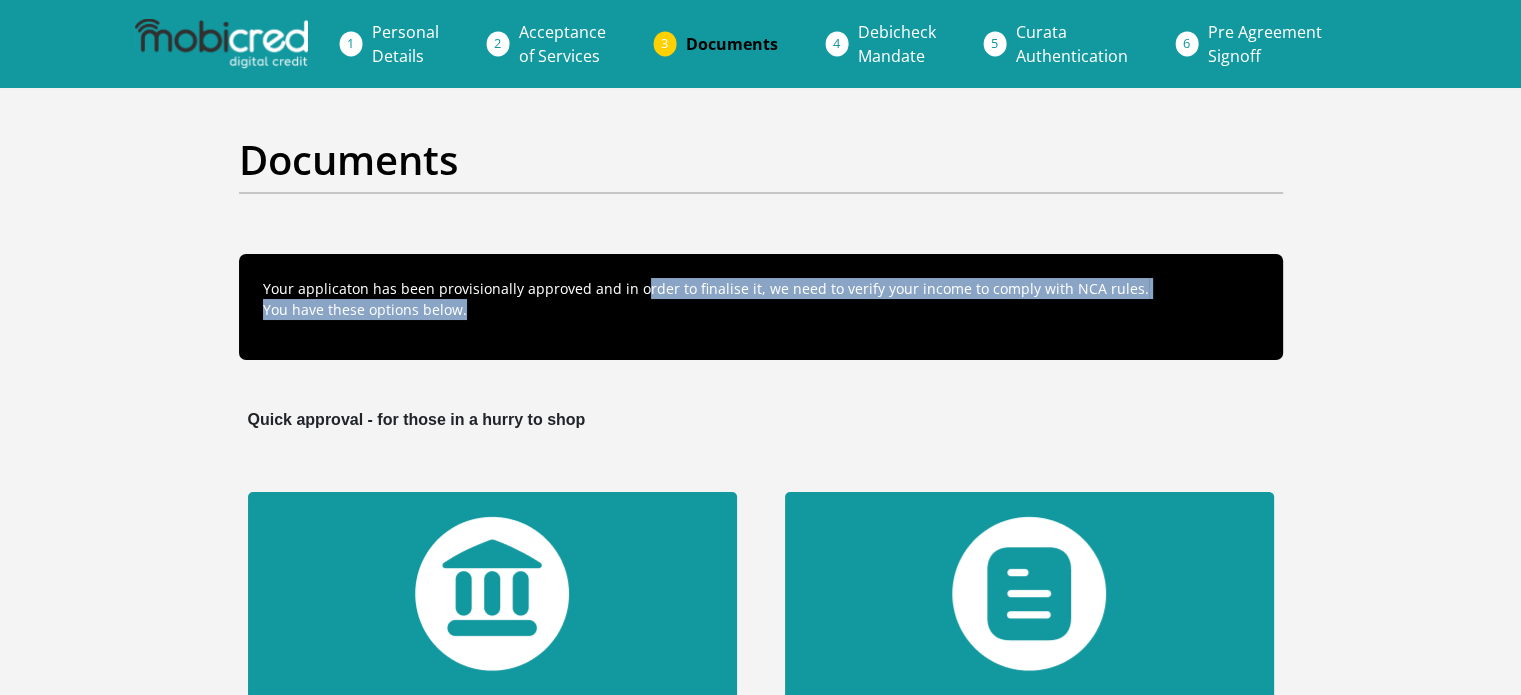 drag, startPoint x: 792, startPoint y: 326, endPoint x: 887, endPoint y: 320, distance: 95.189285 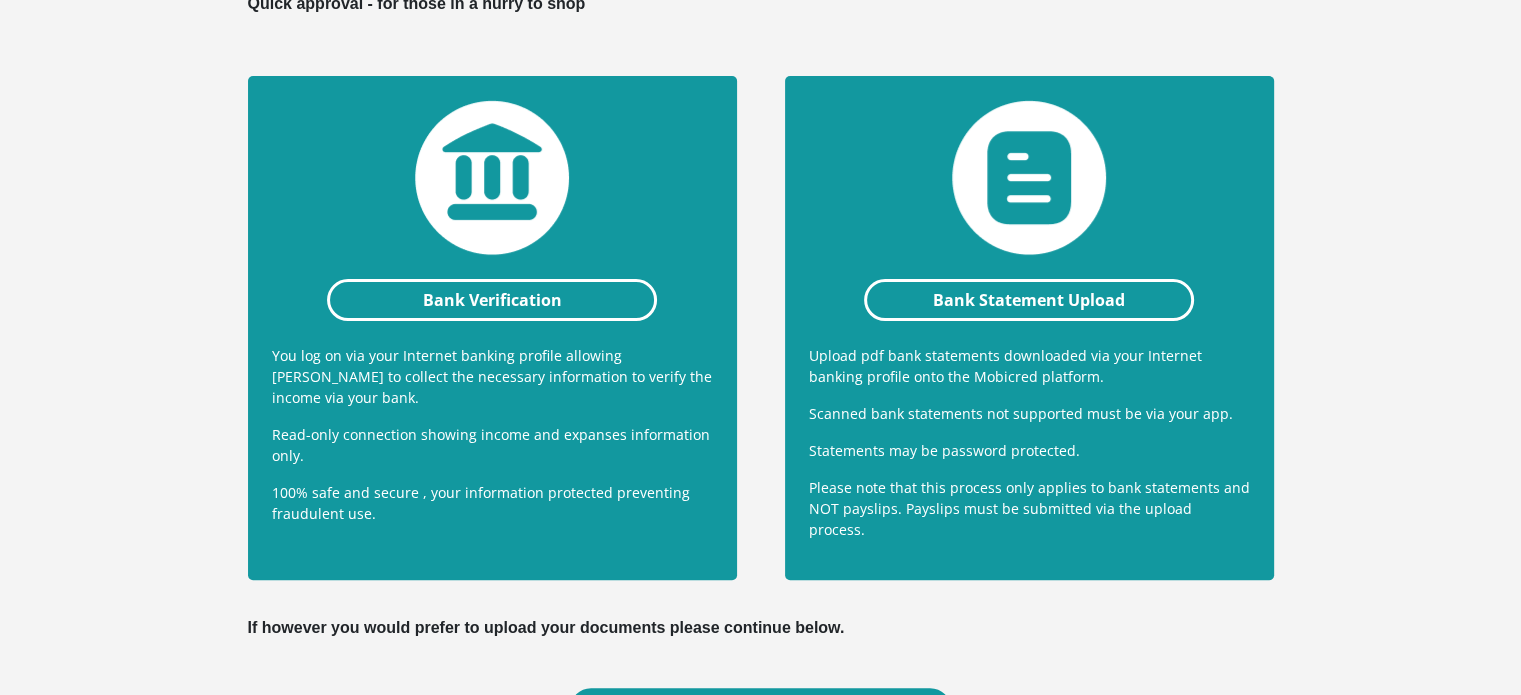 scroll, scrollTop: 421, scrollLeft: 0, axis: vertical 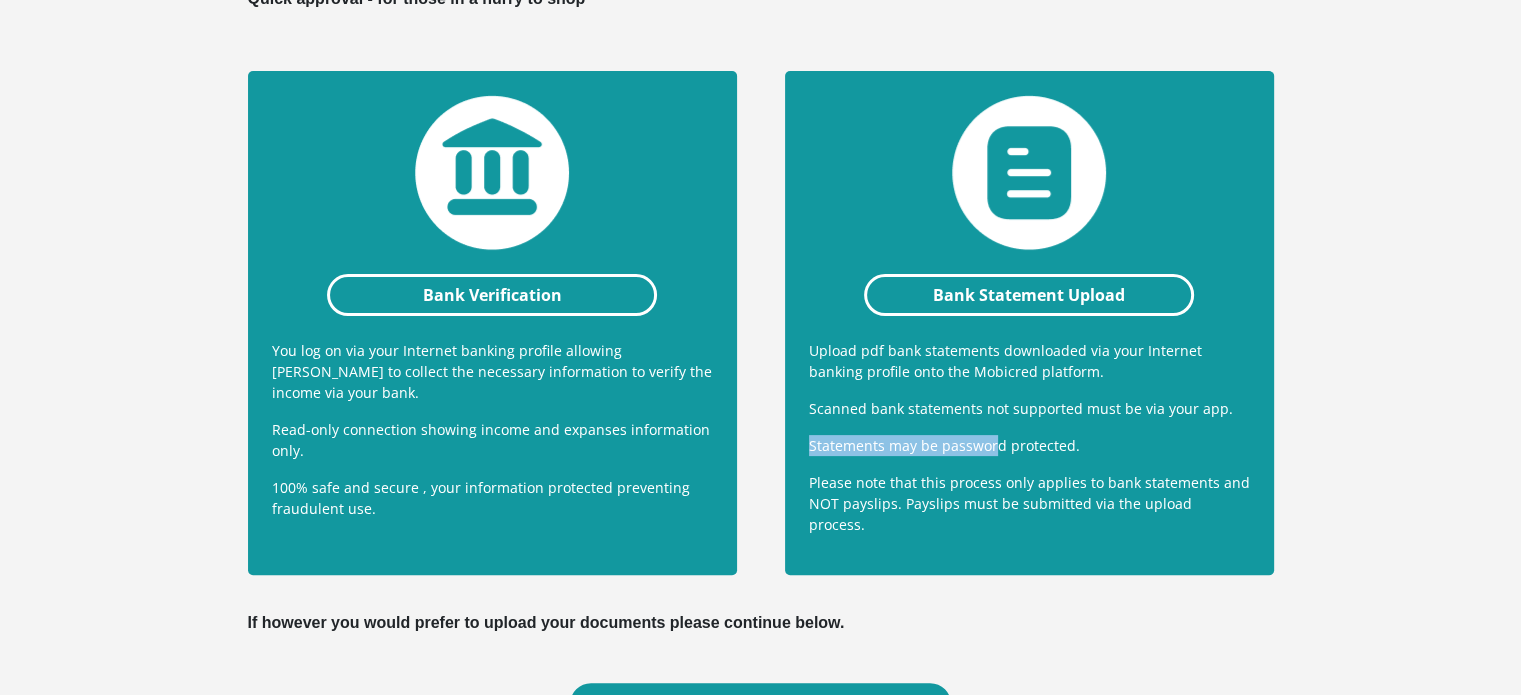 drag, startPoint x: 990, startPoint y: 423, endPoint x: 1241, endPoint y: 417, distance: 251.0717 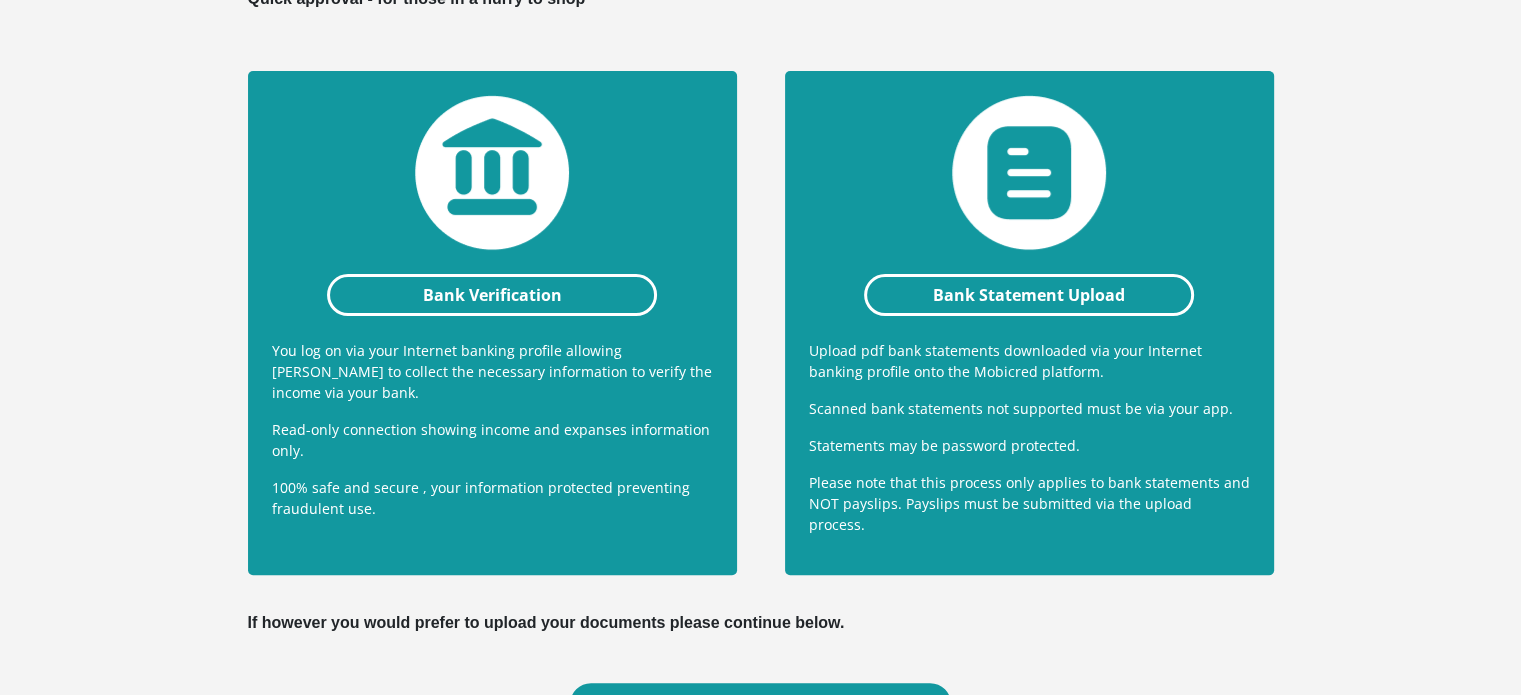 click on "Documents
Your applicaton has been provisionally approved and in order to finalise it,
we need to verify your income to comply with NCA rules. You have these options below.
Quick approval - for those in a hurry to shop
Bank Verification
You log on via your Internet banking profile allowing
[PERSON_NAME] to collect the necessary information to verify the income via your bank.
Read-only connection showing income and expanses information only.
100% safe and secure , your information protected preventing fraudulent use." at bounding box center (760, 262) 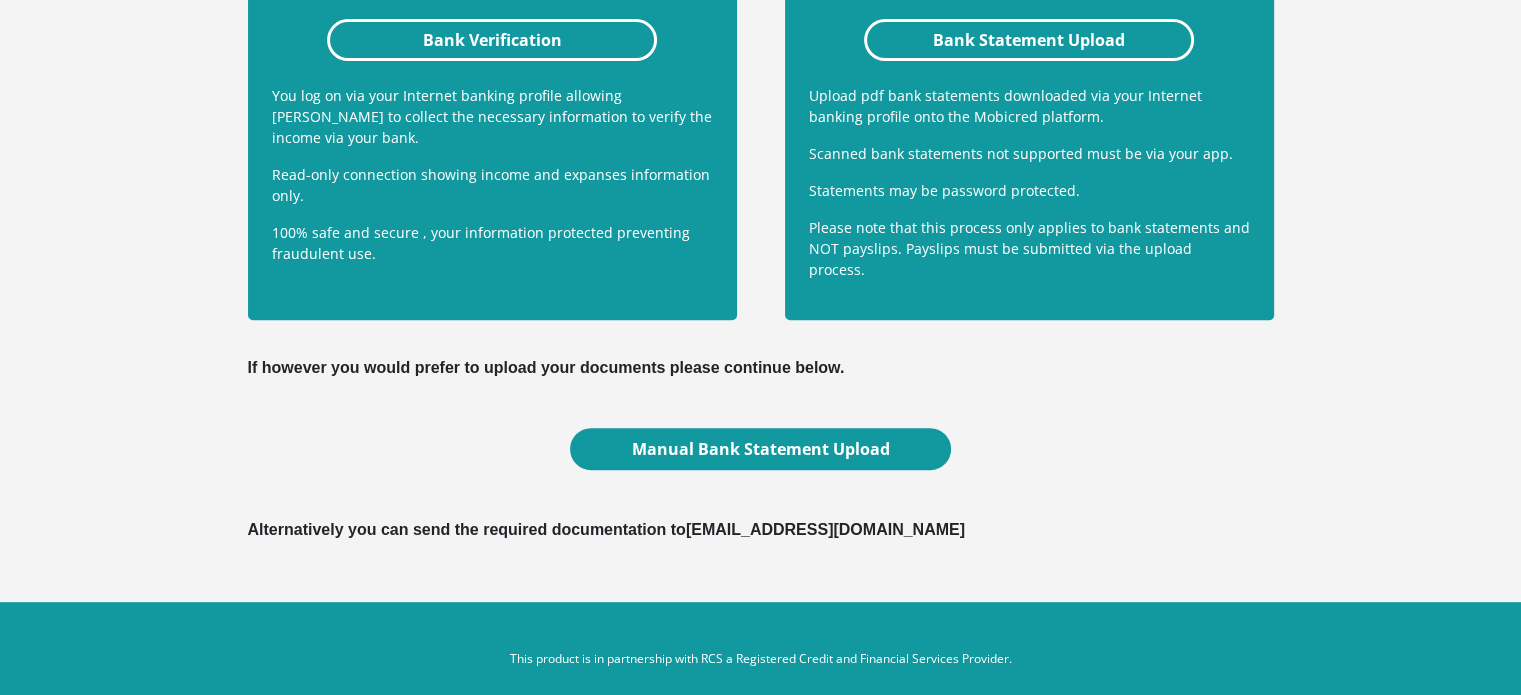 scroll, scrollTop: 678, scrollLeft: 0, axis: vertical 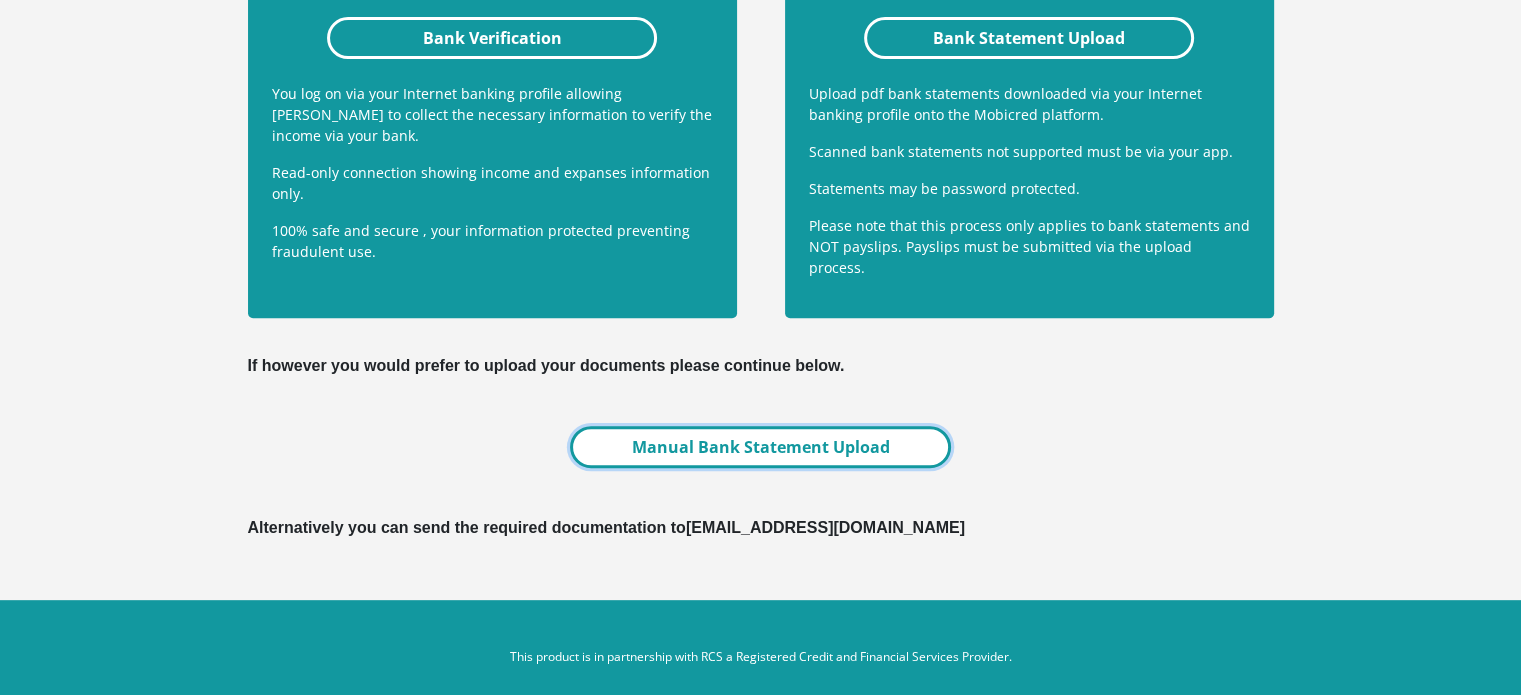 click on "Manual Bank Statement Upload" at bounding box center [760, 447] 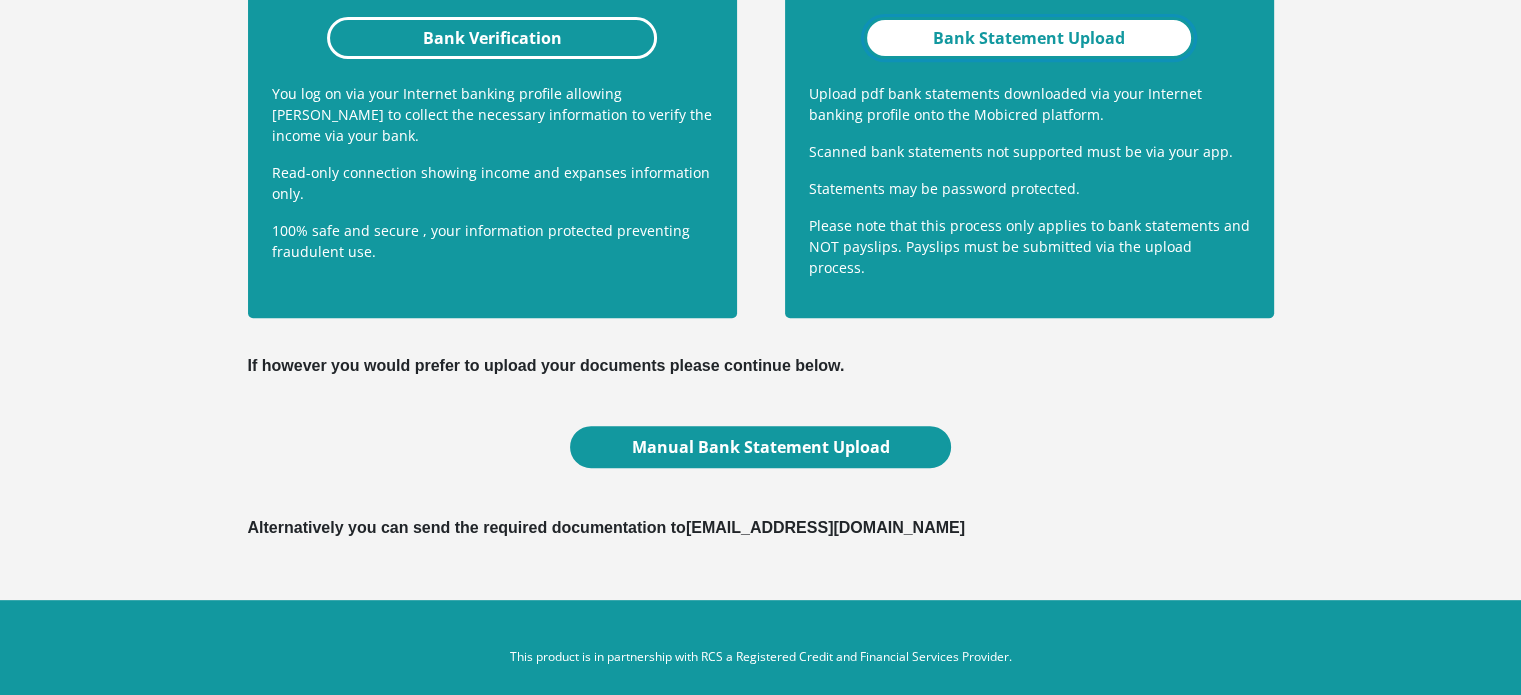 click on "Bank Statement Upload" at bounding box center [1029, 38] 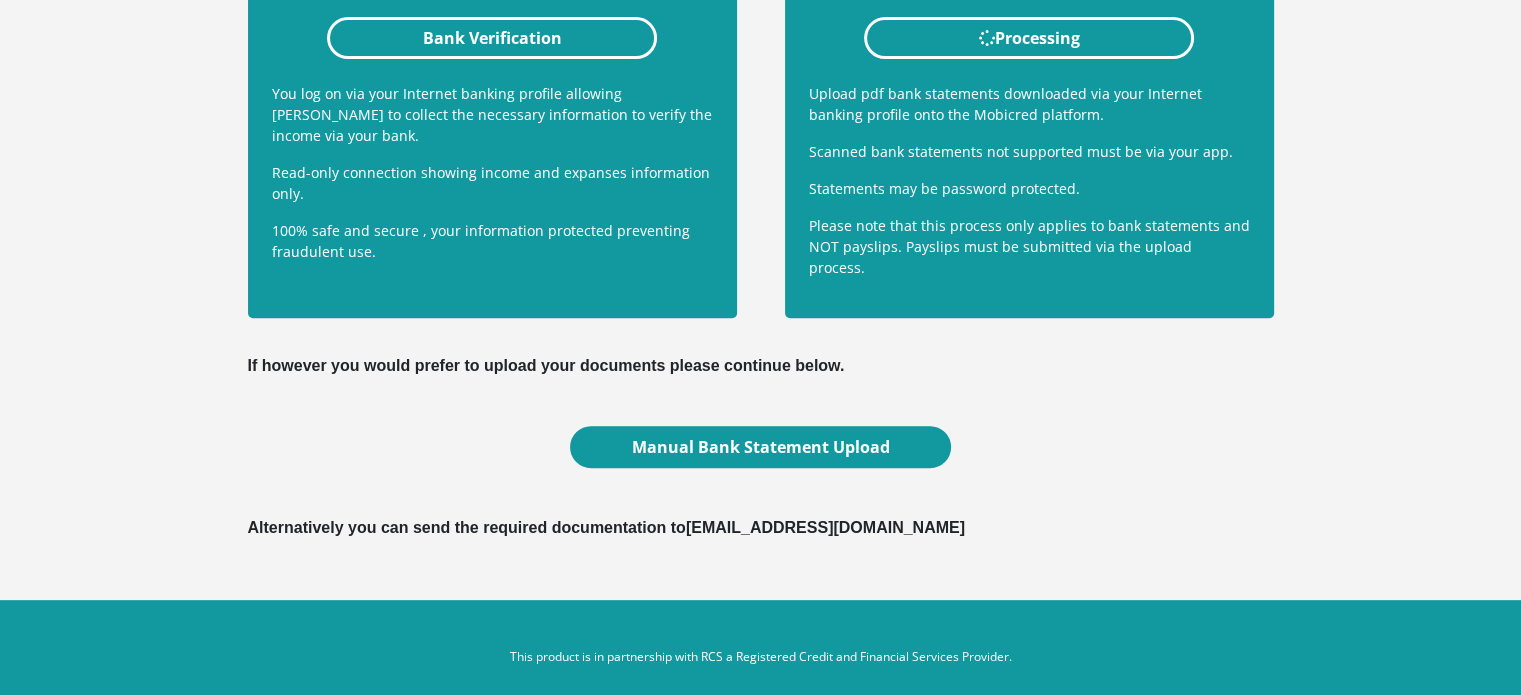 scroll, scrollTop: 0, scrollLeft: 0, axis: both 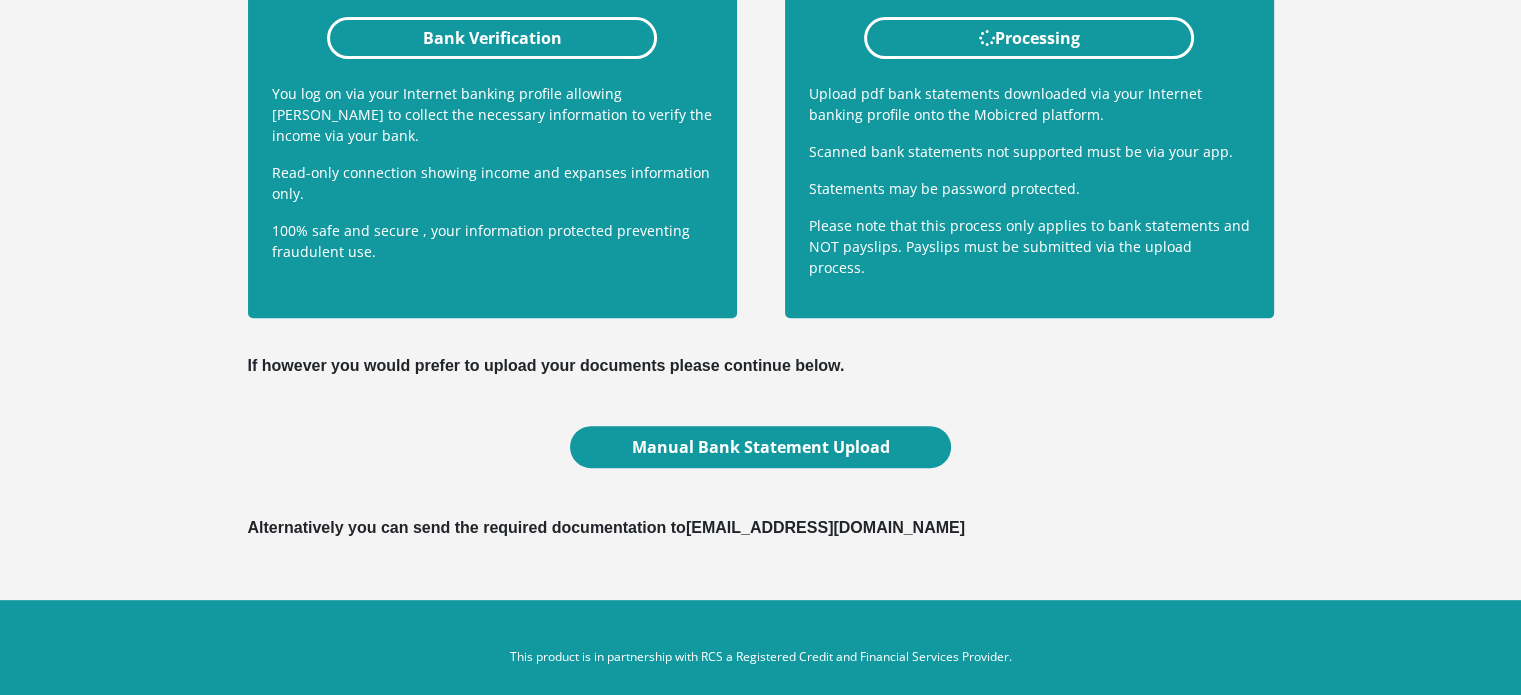 drag, startPoint x: 1508, startPoint y: 481, endPoint x: 1535, endPoint y: 402, distance: 83.48653 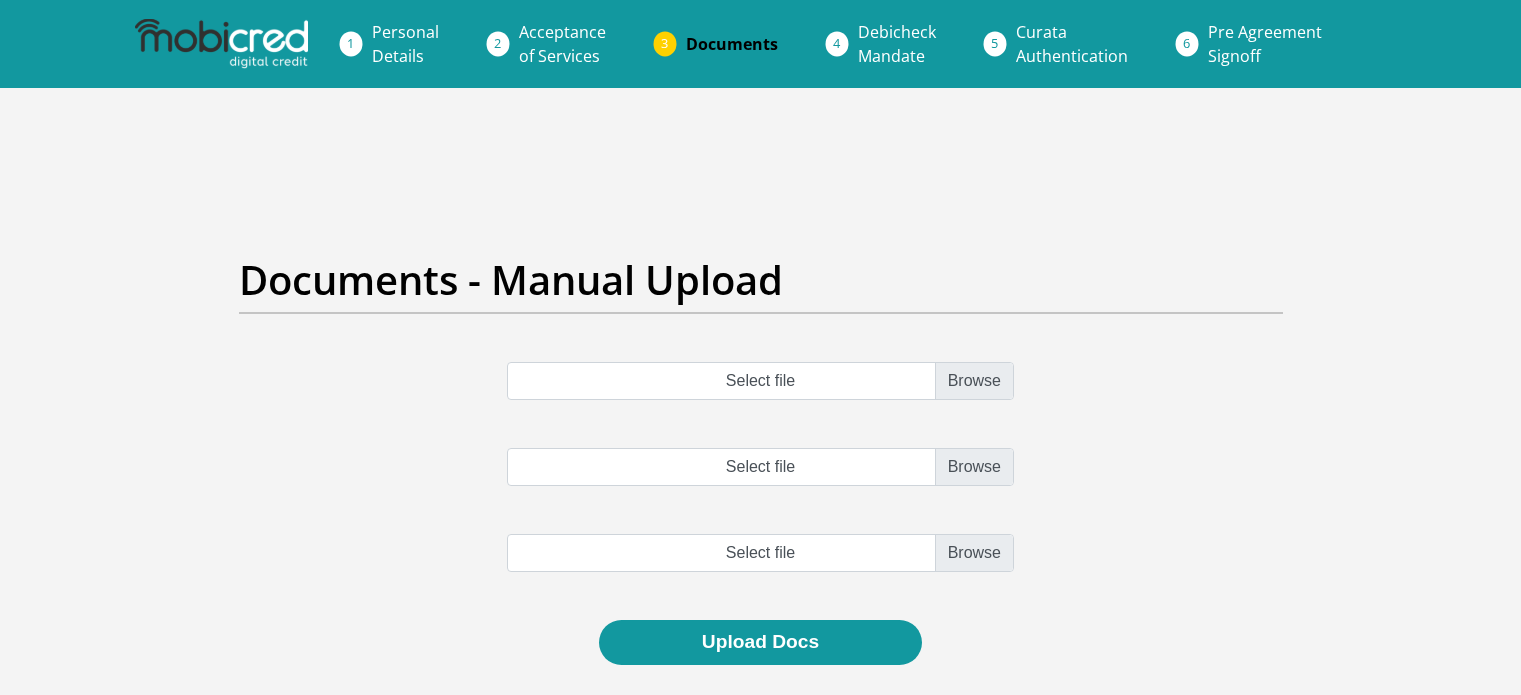 scroll, scrollTop: 0, scrollLeft: 0, axis: both 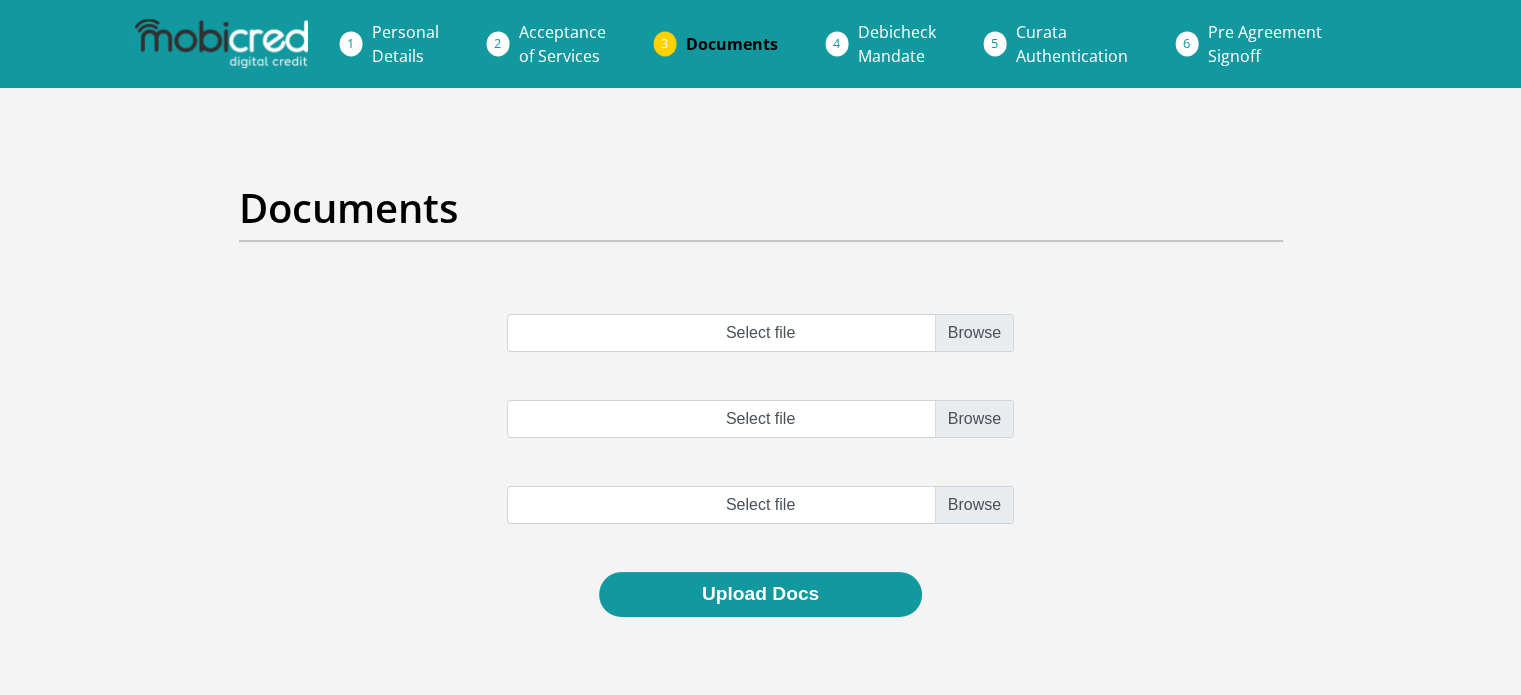 click on "Select file
Select file
Select file" at bounding box center (761, 443) 